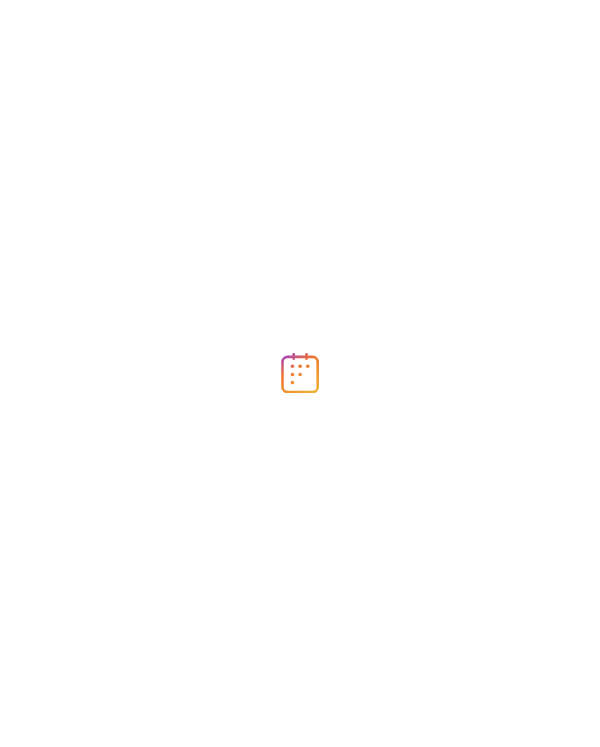 scroll, scrollTop: 0, scrollLeft: 0, axis: both 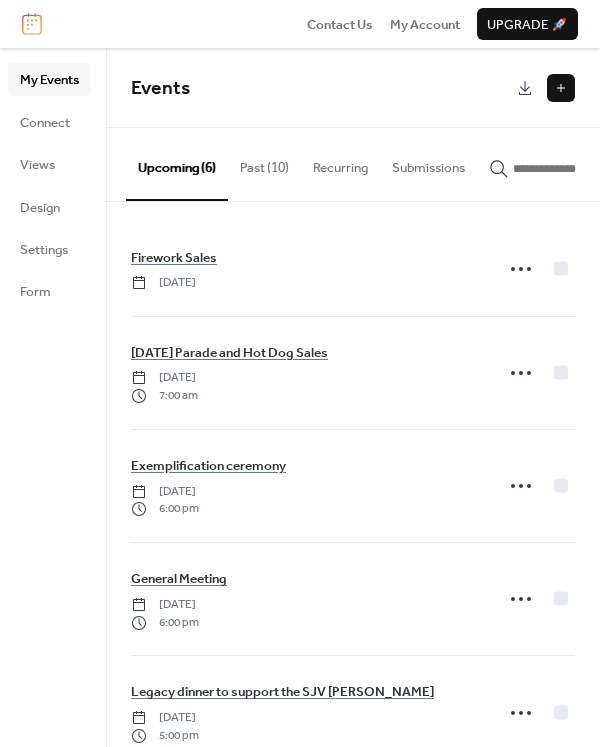 click on "Past  (10)" at bounding box center [264, 163] 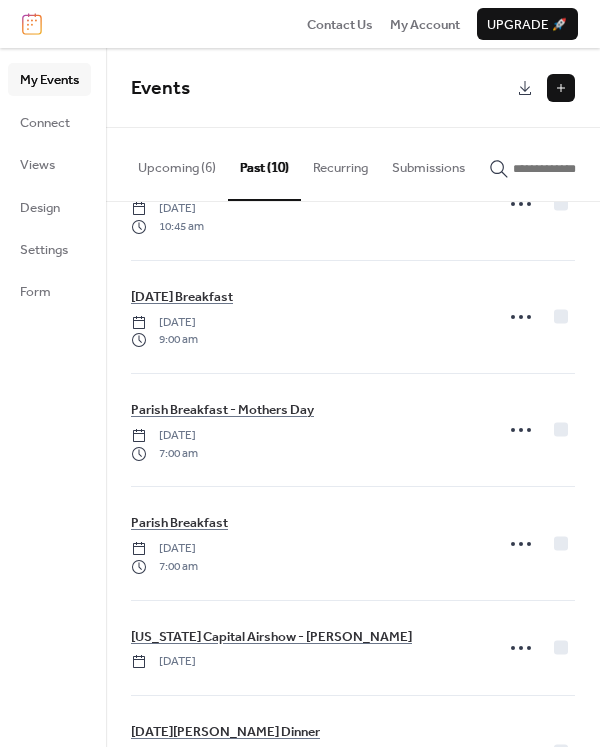 scroll, scrollTop: 595, scrollLeft: 0, axis: vertical 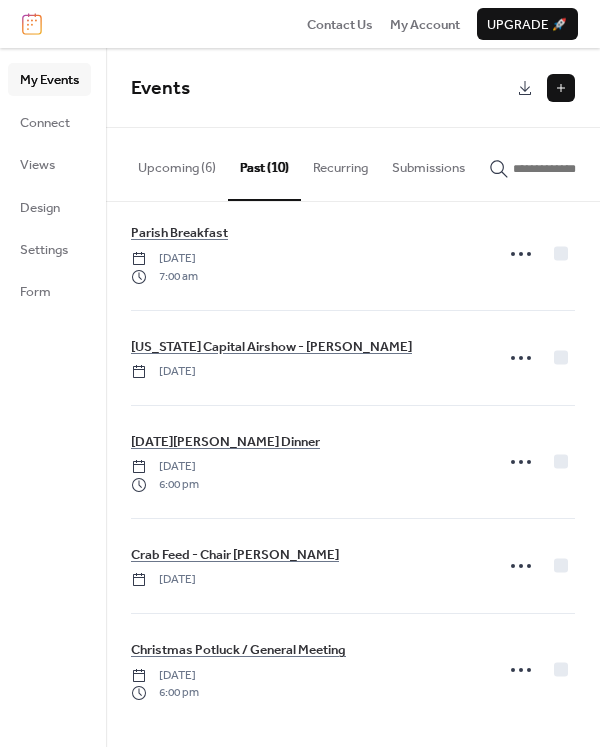 click on "Upcoming  (6)" at bounding box center [177, 163] 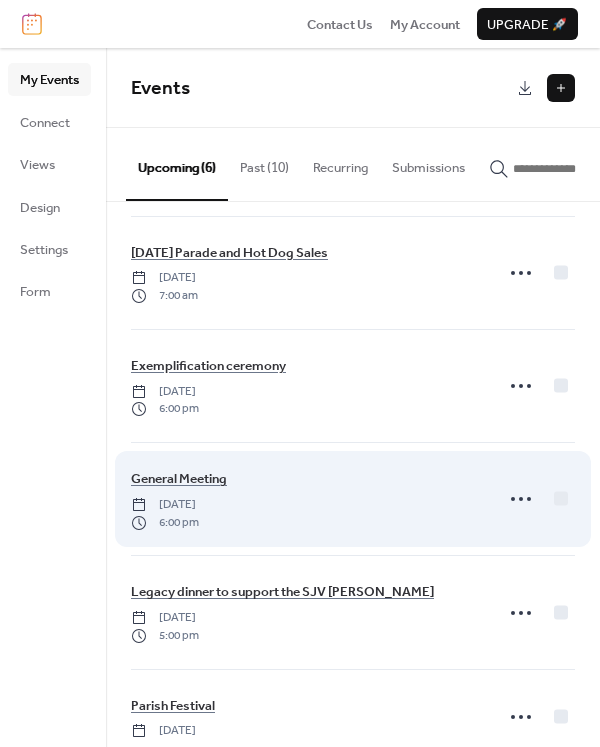 scroll, scrollTop: 143, scrollLeft: 0, axis: vertical 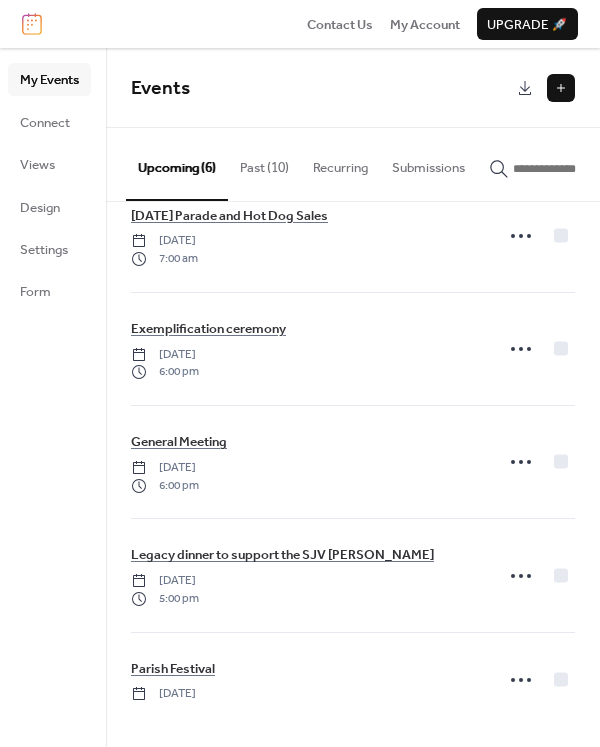 click at bounding box center [561, 88] 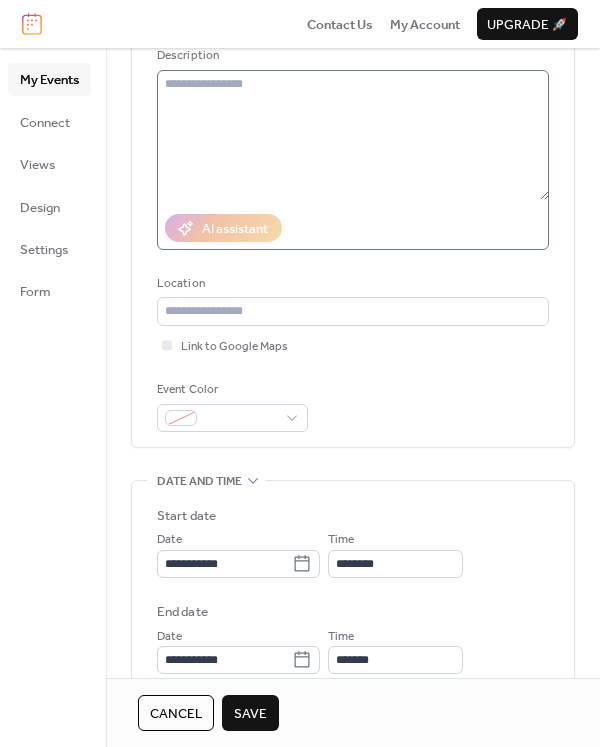 scroll, scrollTop: 300, scrollLeft: 0, axis: vertical 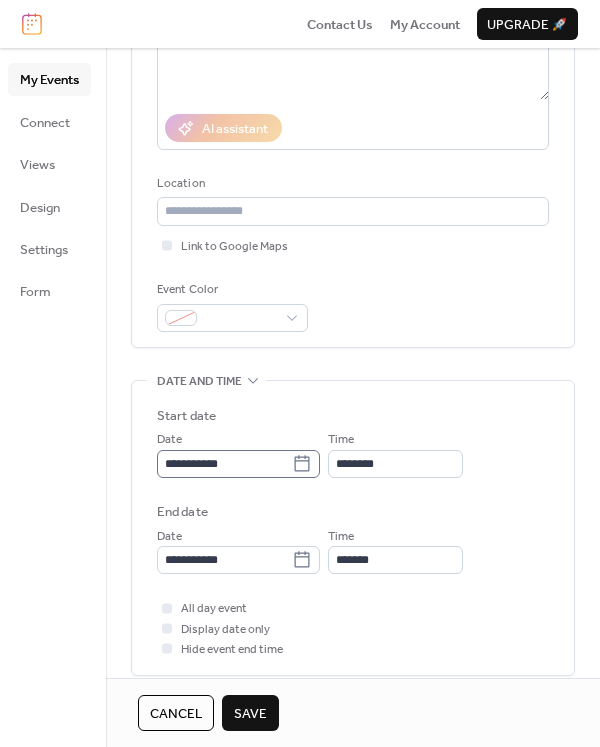type on "**********" 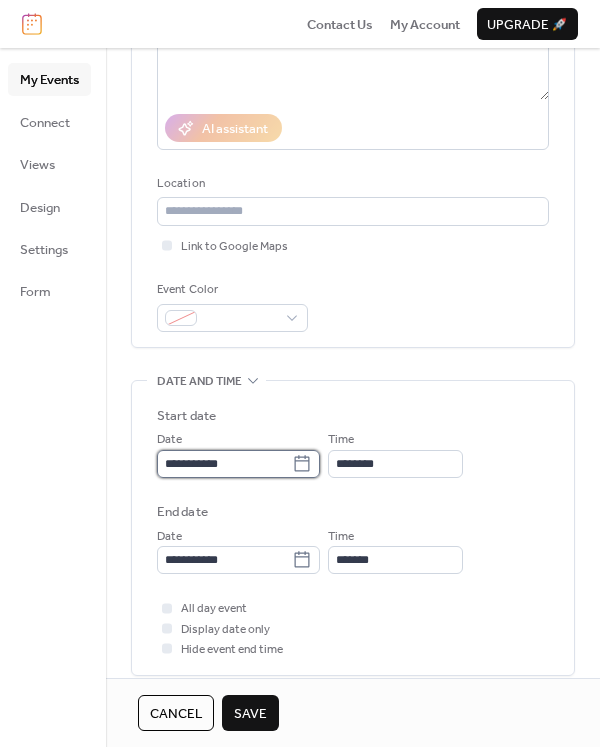 click on "**********" at bounding box center (224, 464) 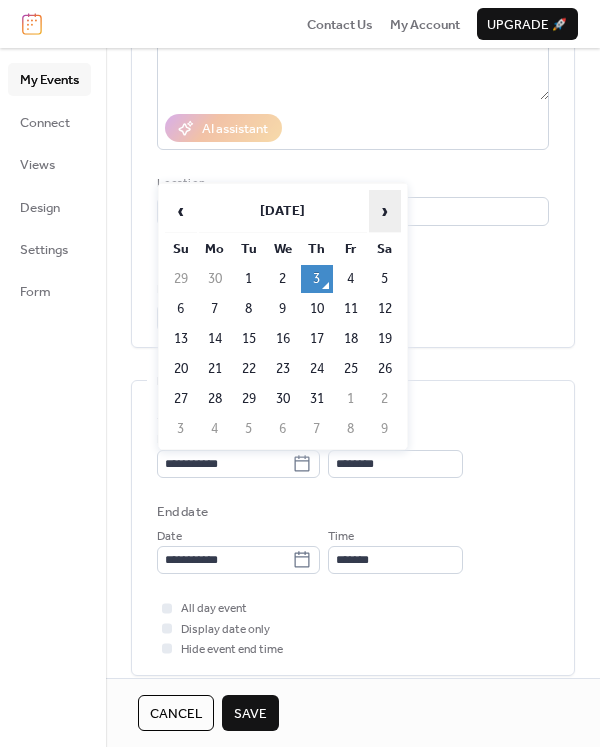 click on "›" at bounding box center [385, 211] 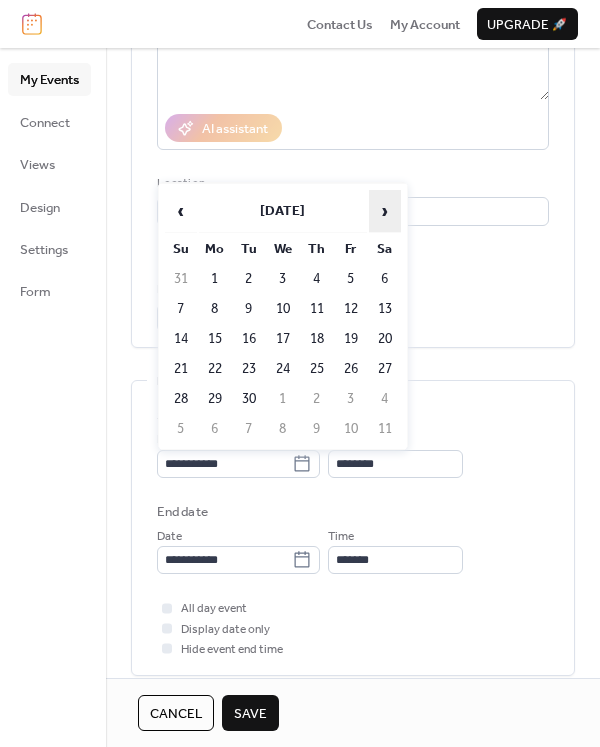 click on "›" at bounding box center [385, 211] 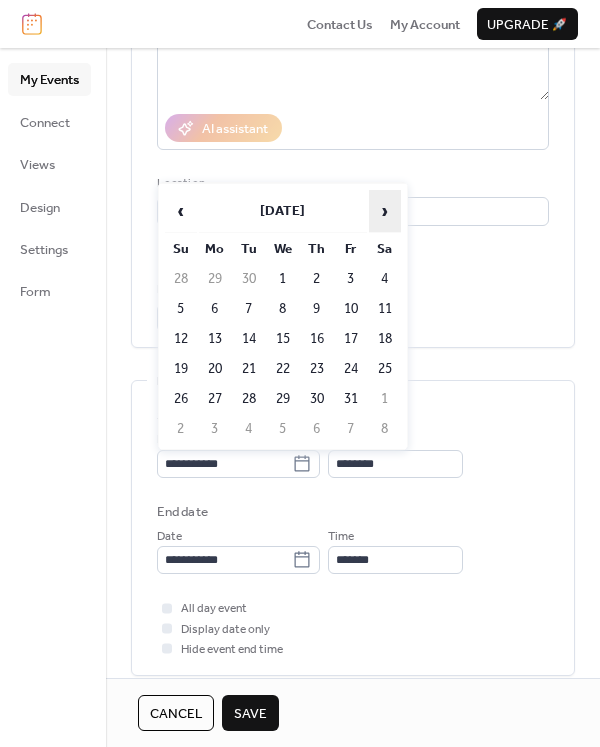 click on "›" at bounding box center (385, 211) 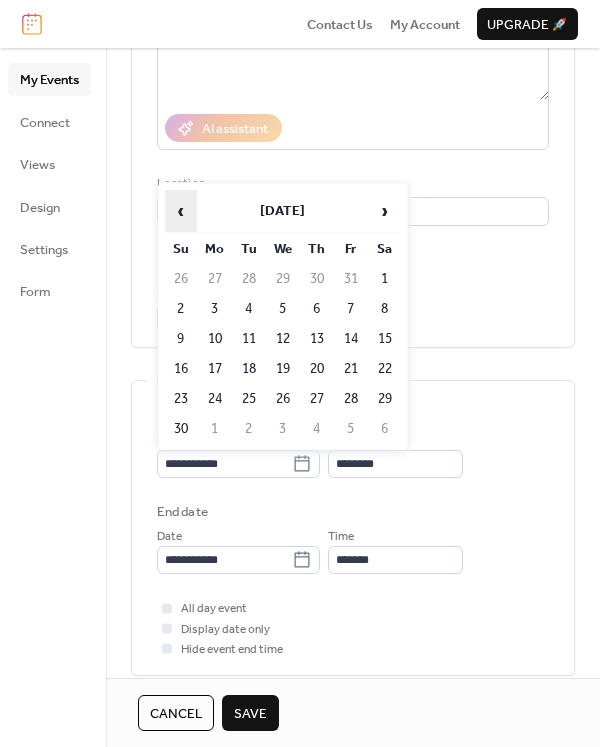click on "‹" at bounding box center [181, 211] 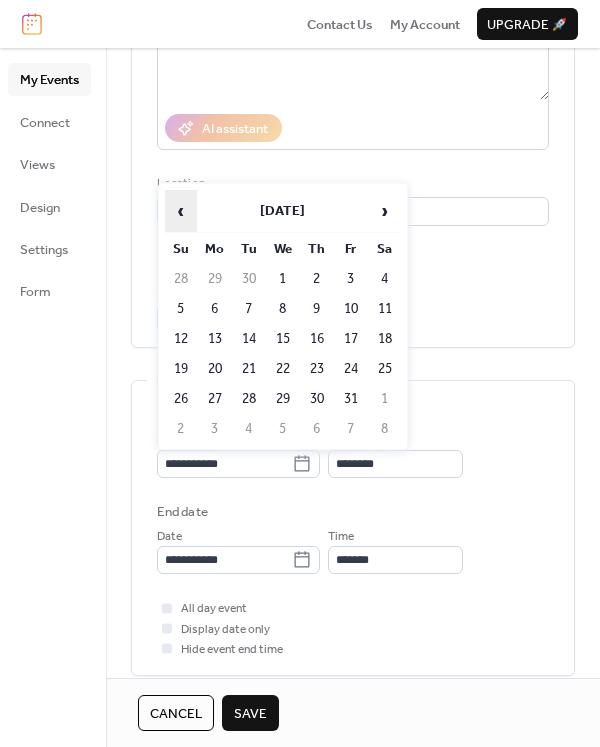 click on "‹" at bounding box center (181, 211) 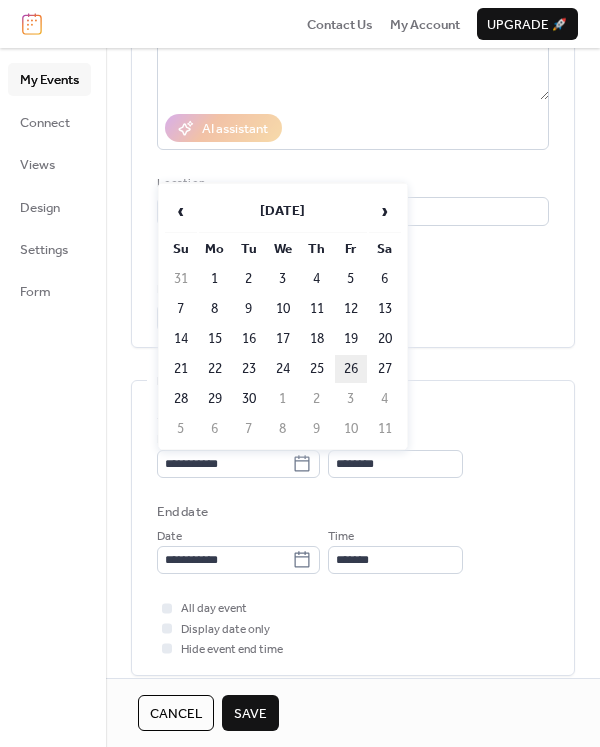 click on "26" at bounding box center [351, 369] 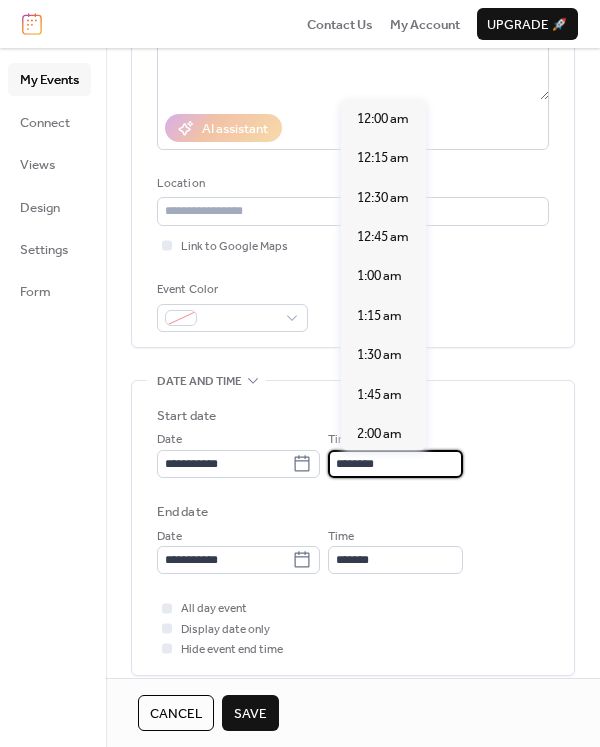 scroll, scrollTop: 1892, scrollLeft: 0, axis: vertical 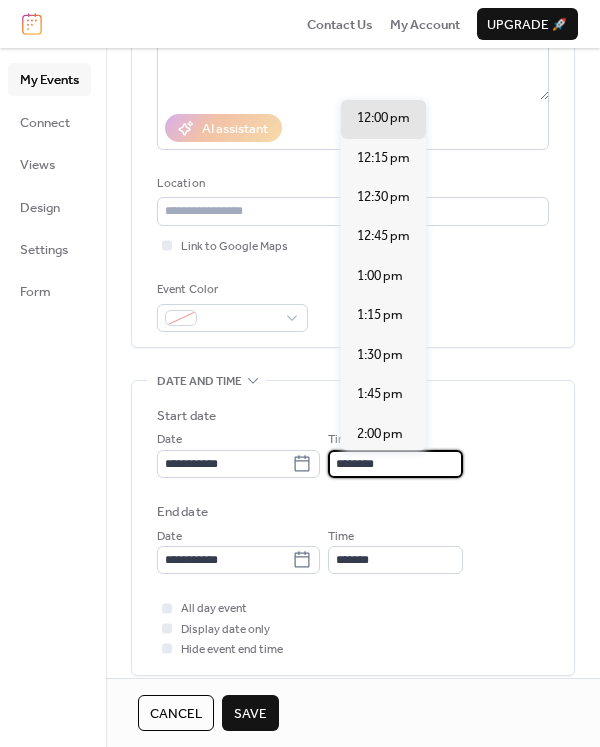 drag, startPoint x: 417, startPoint y: 465, endPoint x: 387, endPoint y: 463, distance: 30.066593 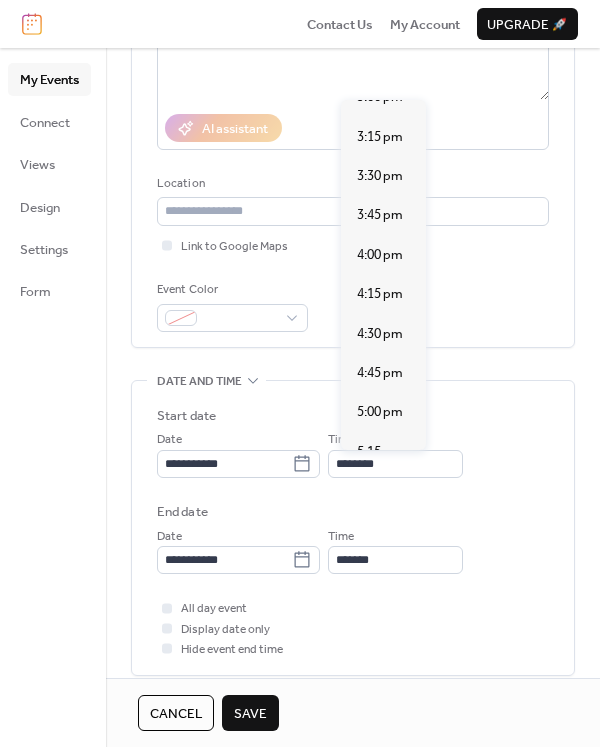 scroll, scrollTop: 2397, scrollLeft: 0, axis: vertical 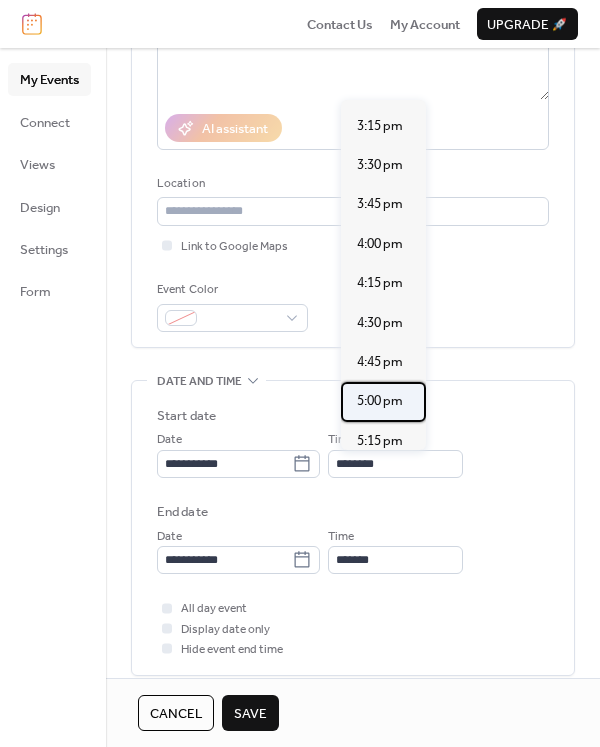 click on "5:00 pm" at bounding box center (380, 401) 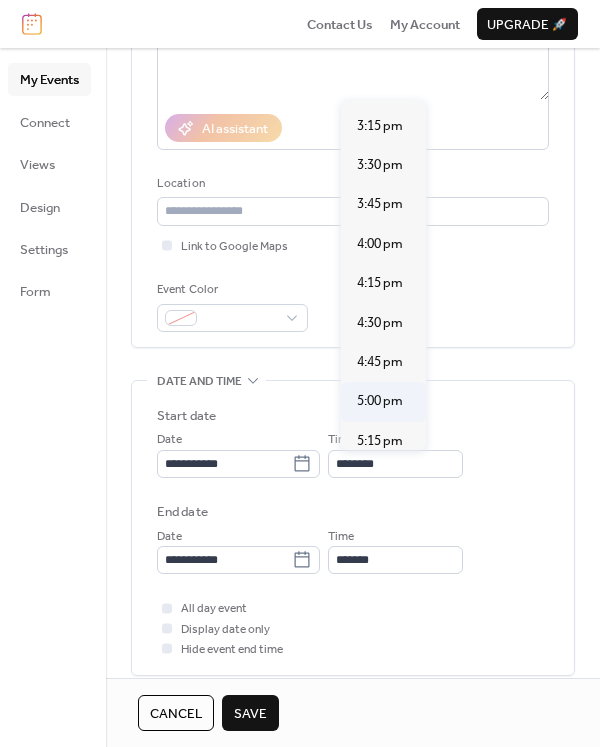 type on "*******" 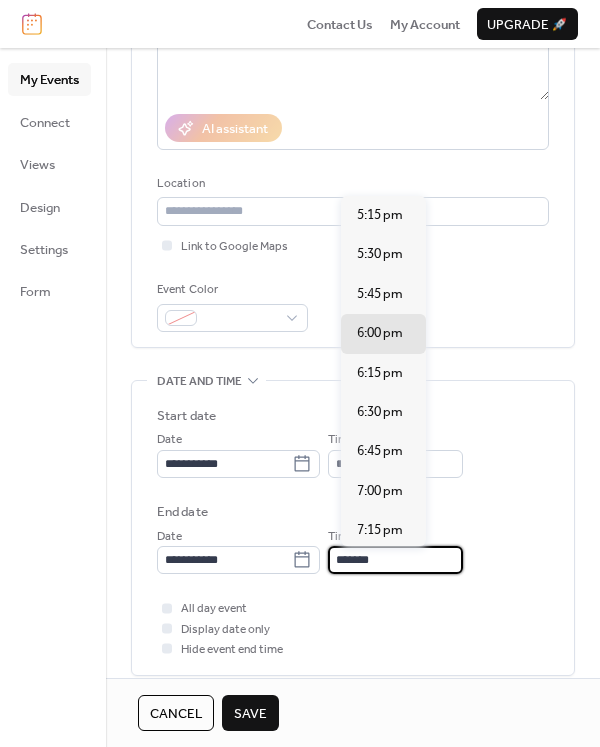 click on "*******" at bounding box center (395, 560) 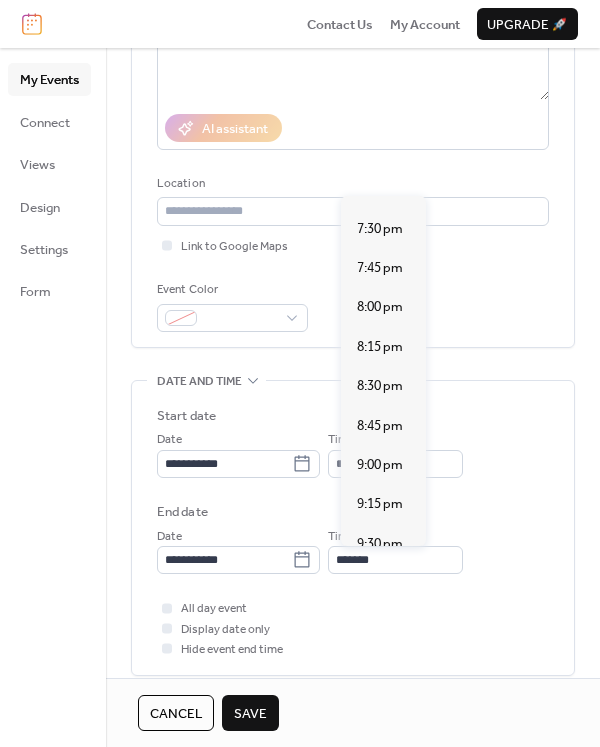scroll, scrollTop: 377, scrollLeft: 0, axis: vertical 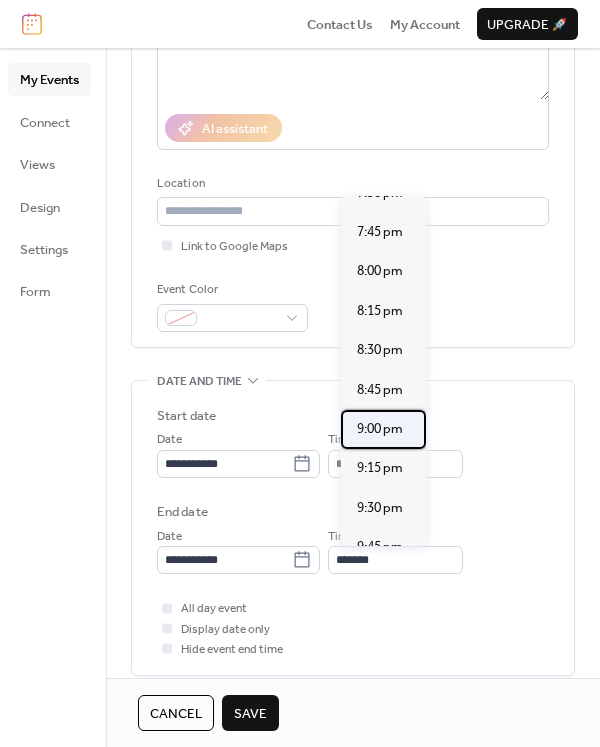click on "9:00 pm" at bounding box center (380, 429) 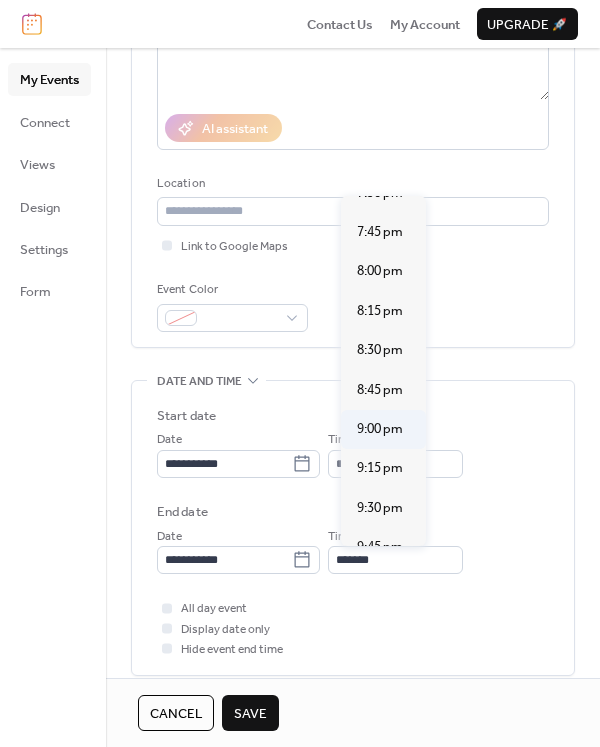 type on "*******" 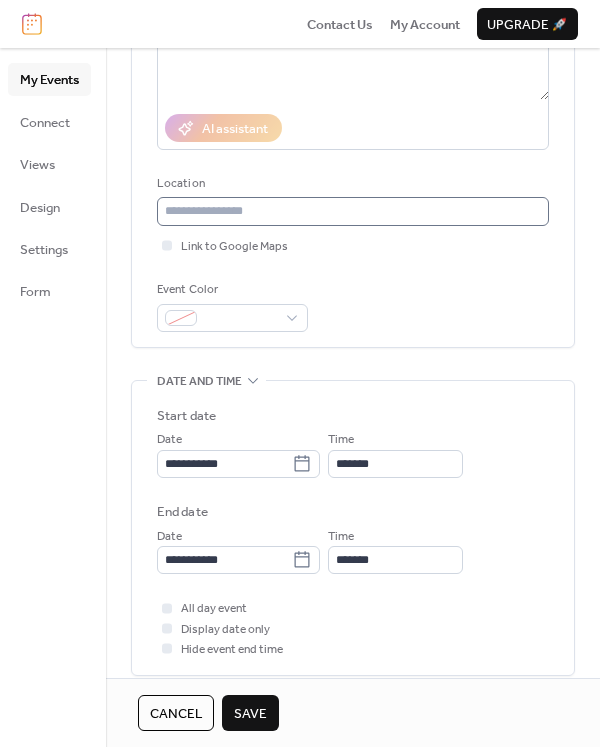 scroll, scrollTop: 0, scrollLeft: 0, axis: both 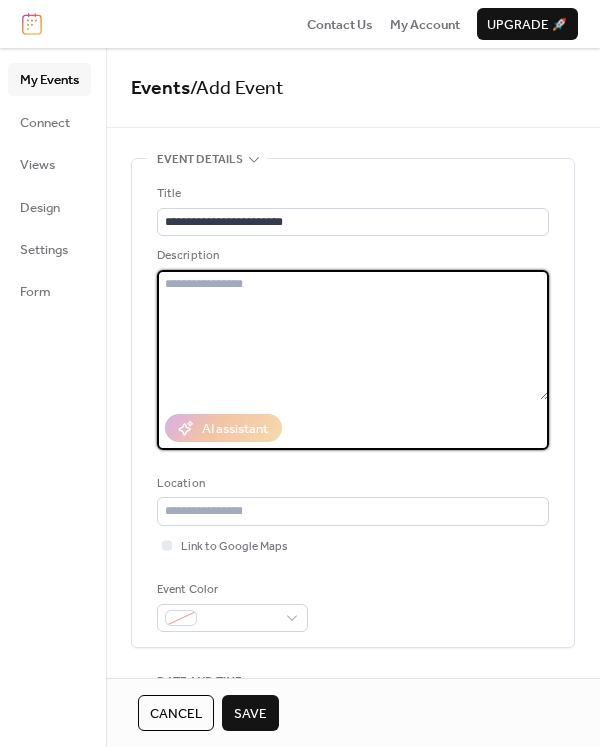 click at bounding box center (353, 335) 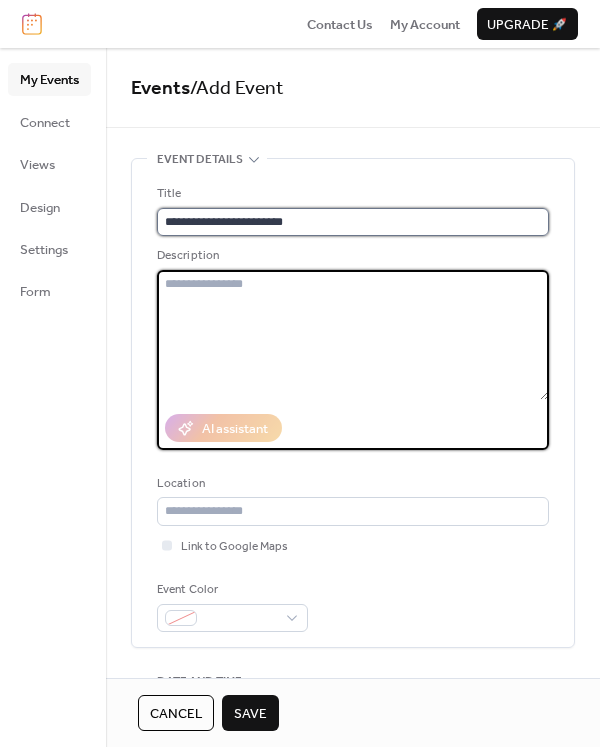 click on "**********" at bounding box center [353, 222] 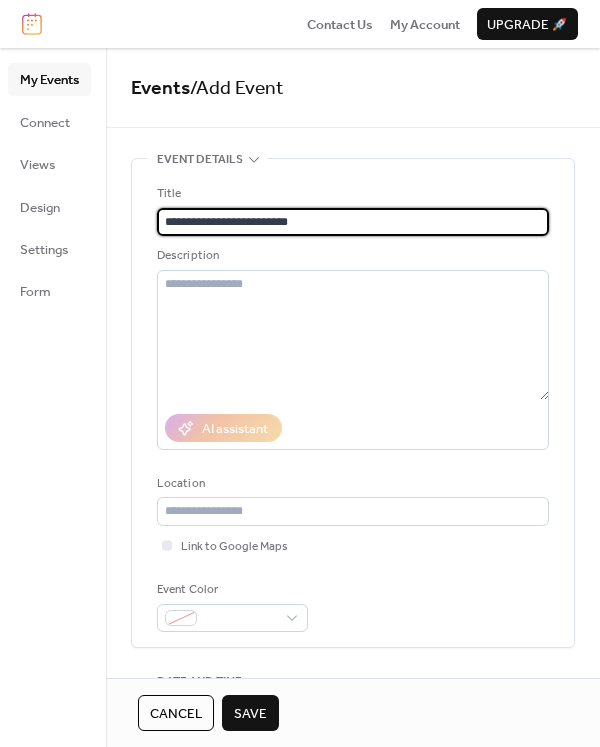 type on "**********" 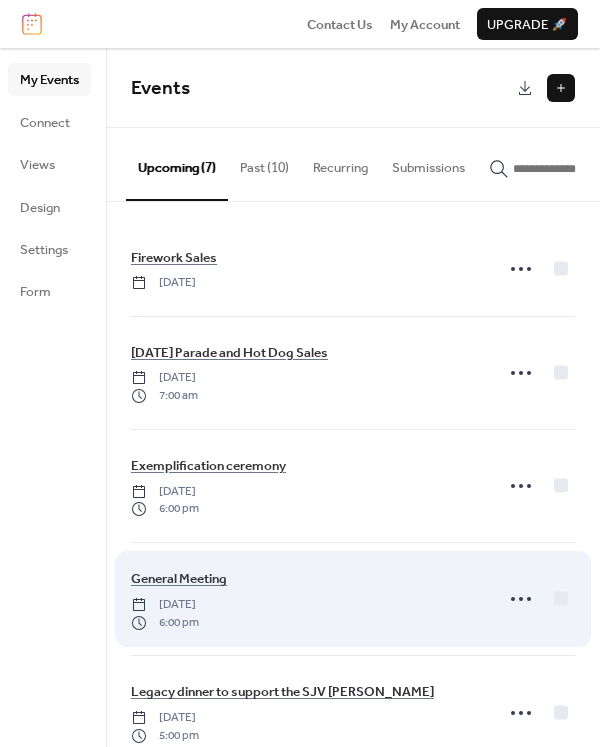 scroll, scrollTop: 256, scrollLeft: 0, axis: vertical 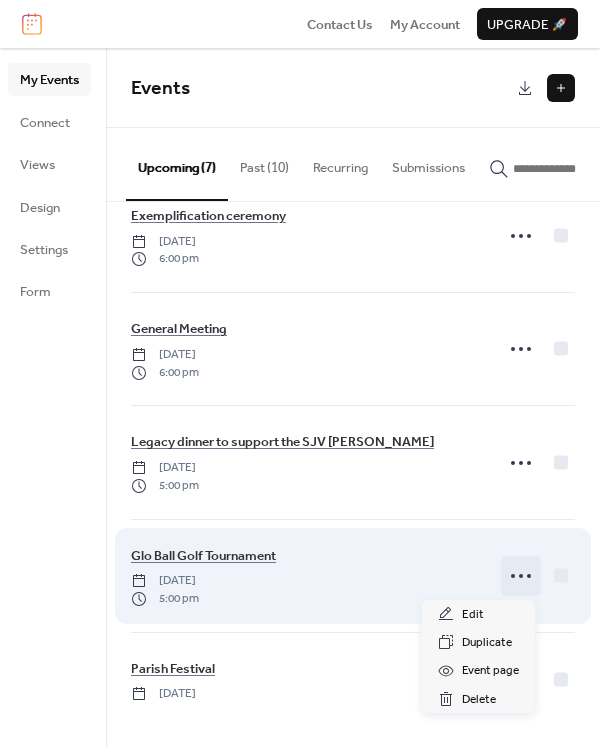 click 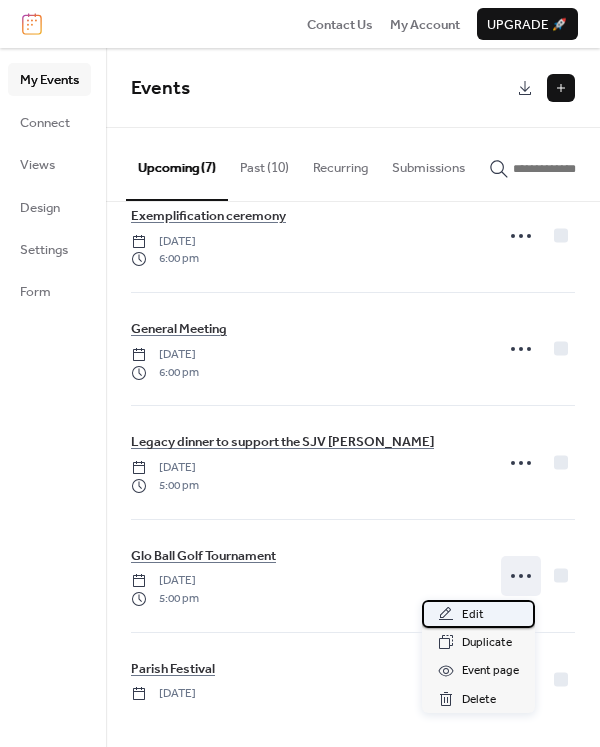 click on "Edit" at bounding box center (473, 615) 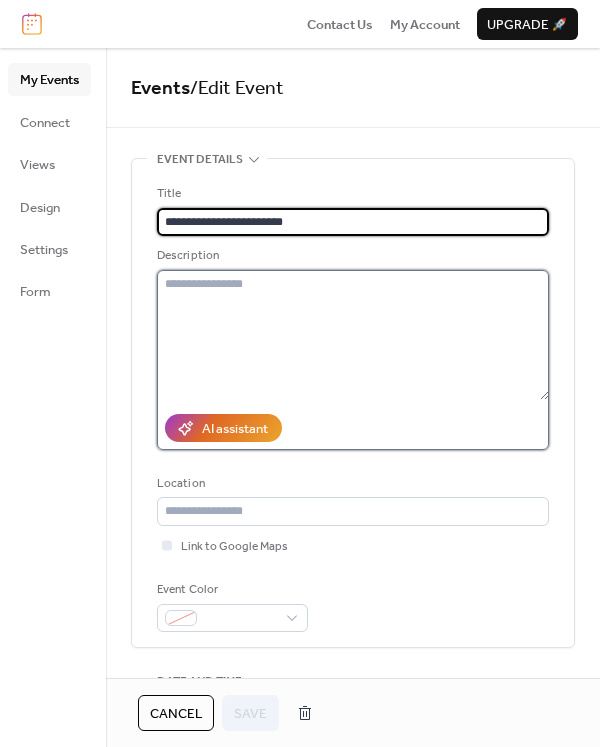 click at bounding box center [353, 335] 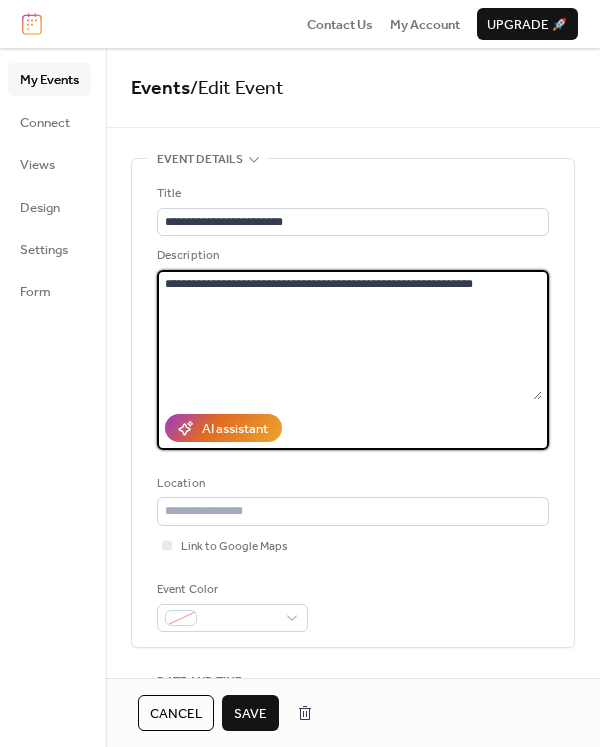 type on "**********" 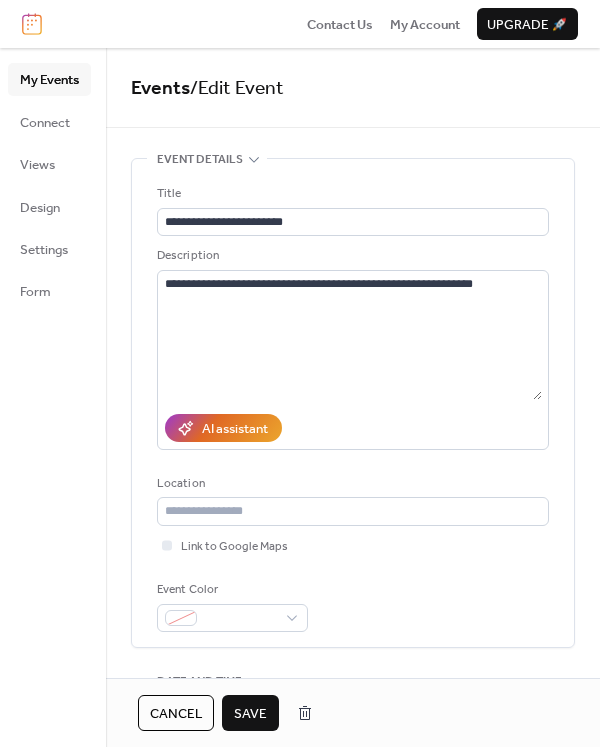 click on "Save" at bounding box center [250, 714] 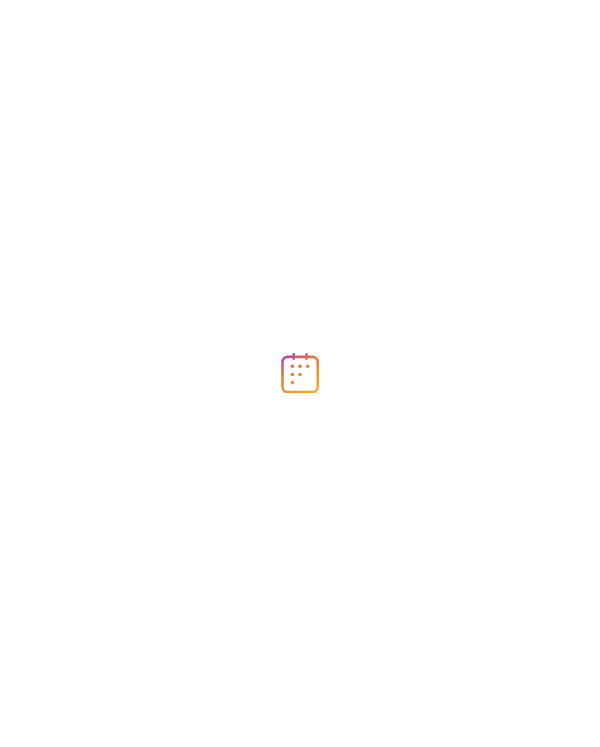 scroll, scrollTop: 0, scrollLeft: 0, axis: both 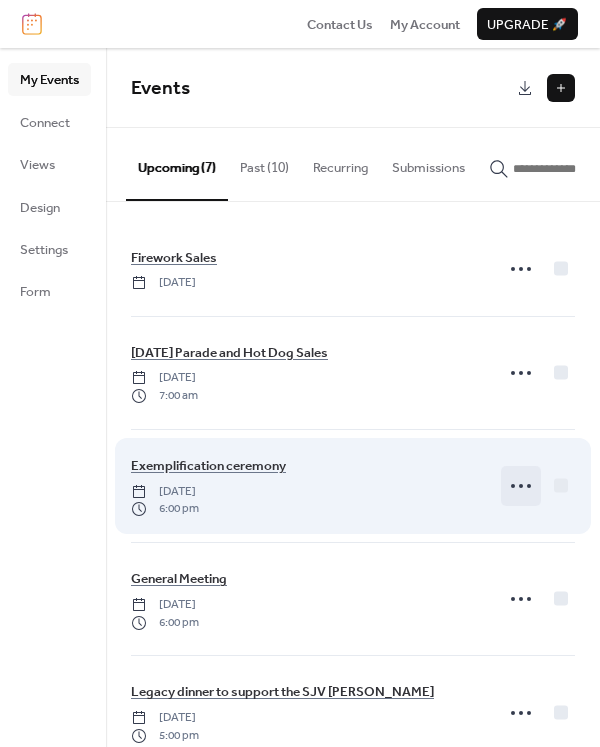 click 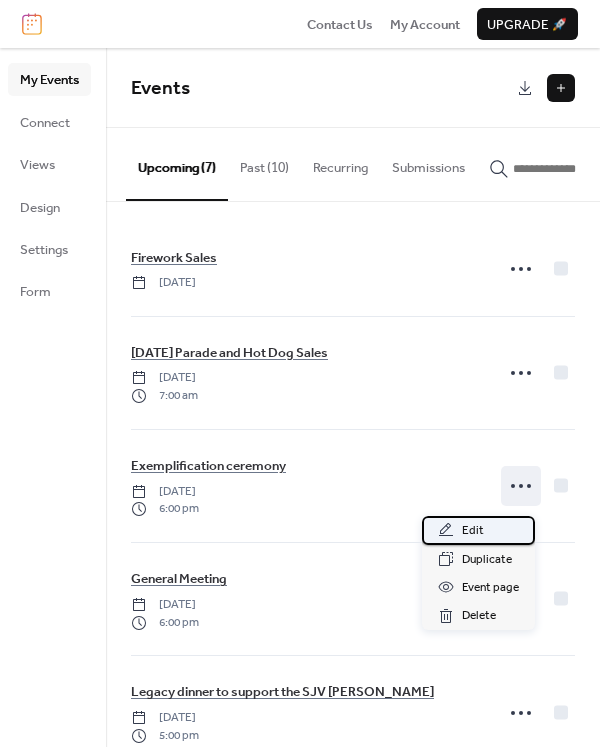 click on "Edit" at bounding box center [473, 531] 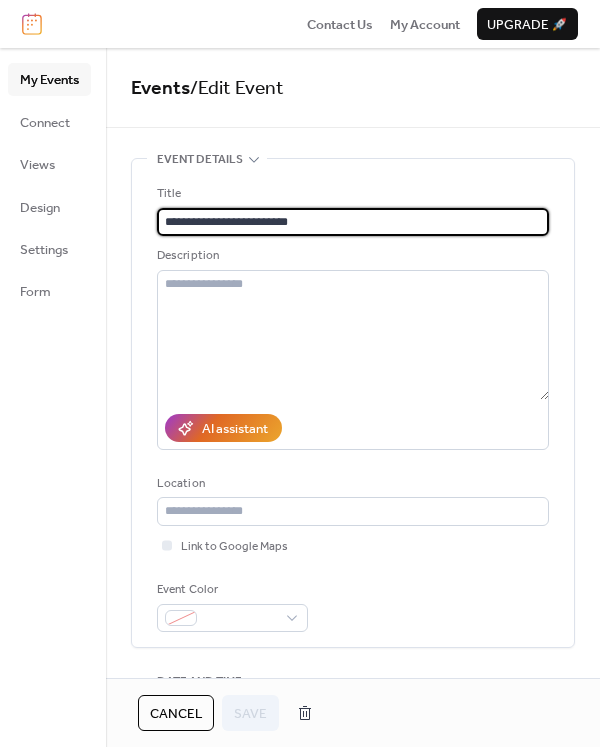 click on "**********" at bounding box center (353, 222) 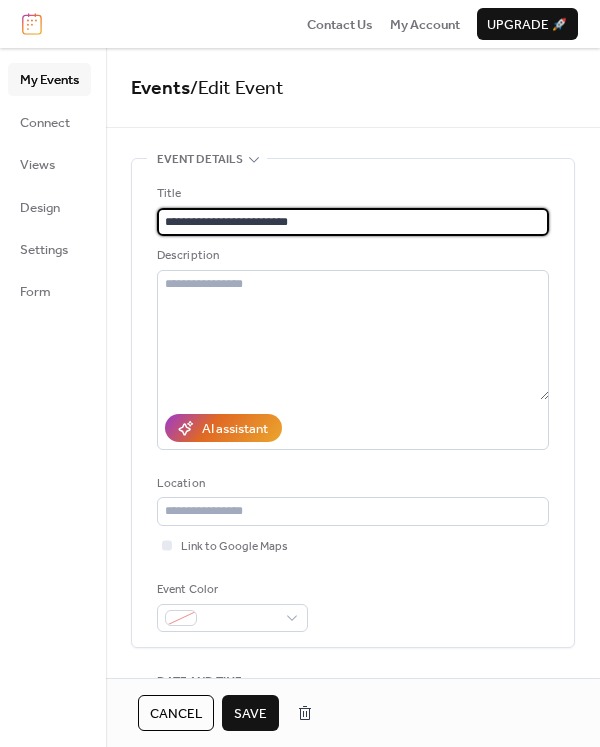 type on "**********" 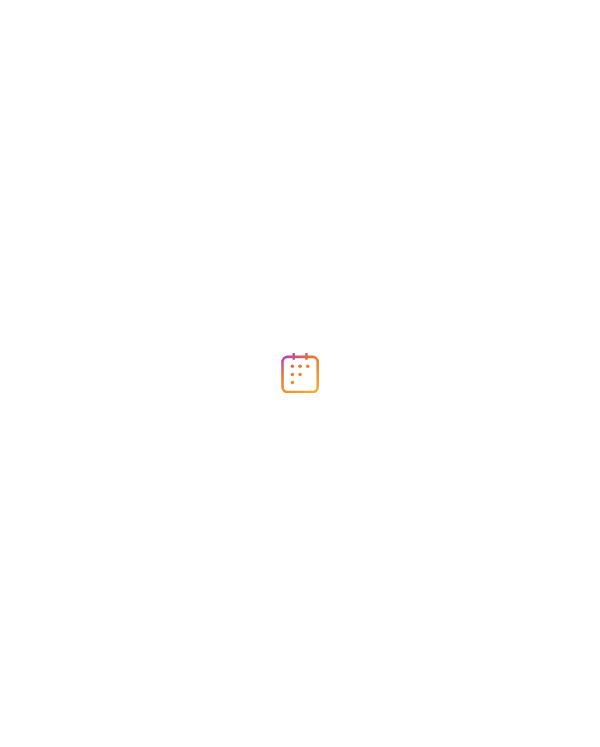 scroll, scrollTop: 0, scrollLeft: 0, axis: both 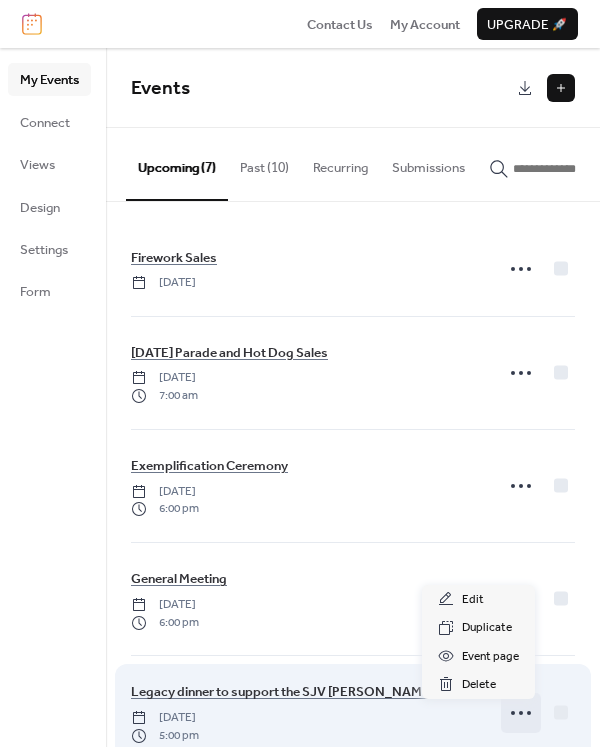 click 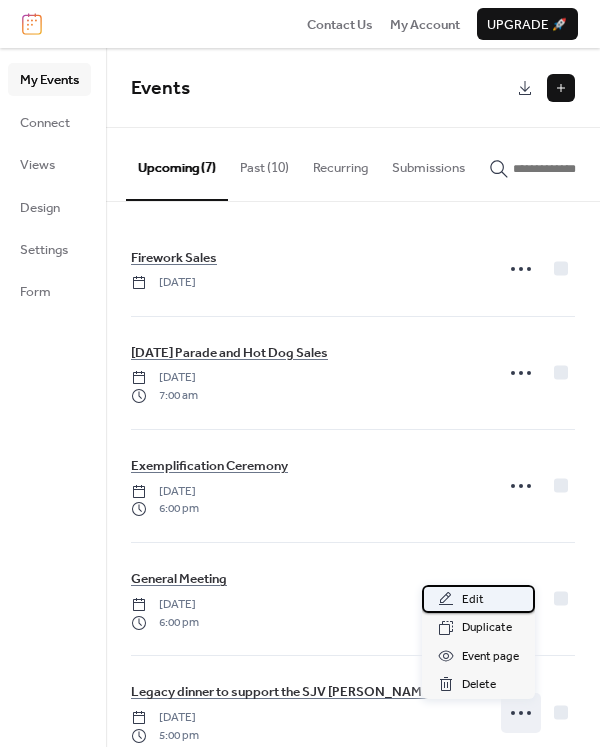 click on "Edit" at bounding box center [478, 599] 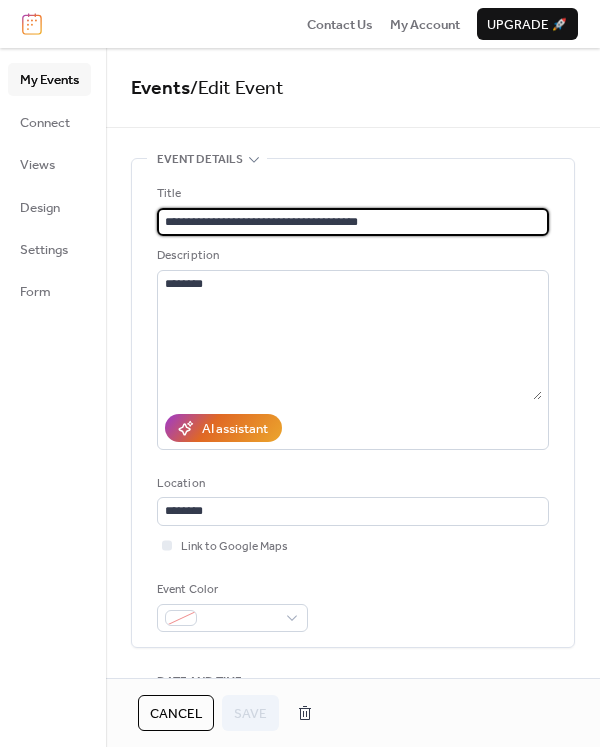 click on "**********" at bounding box center (353, 222) 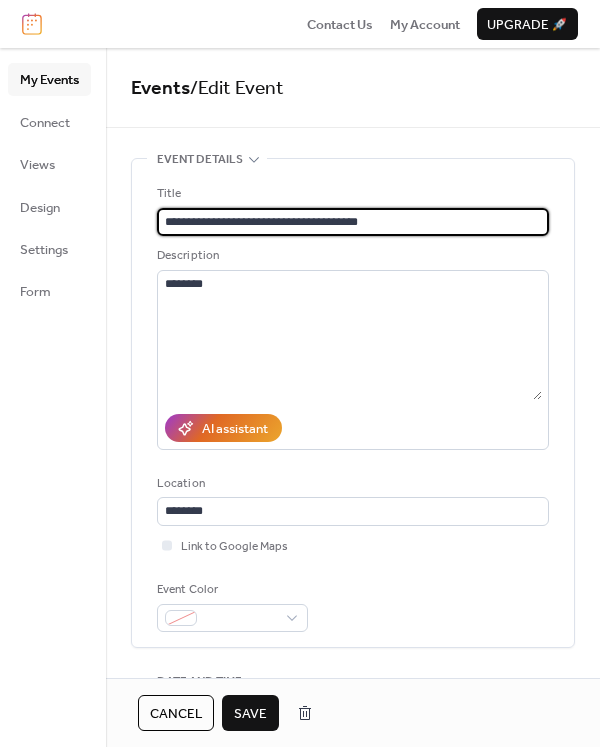 click on "**********" at bounding box center [353, 222] 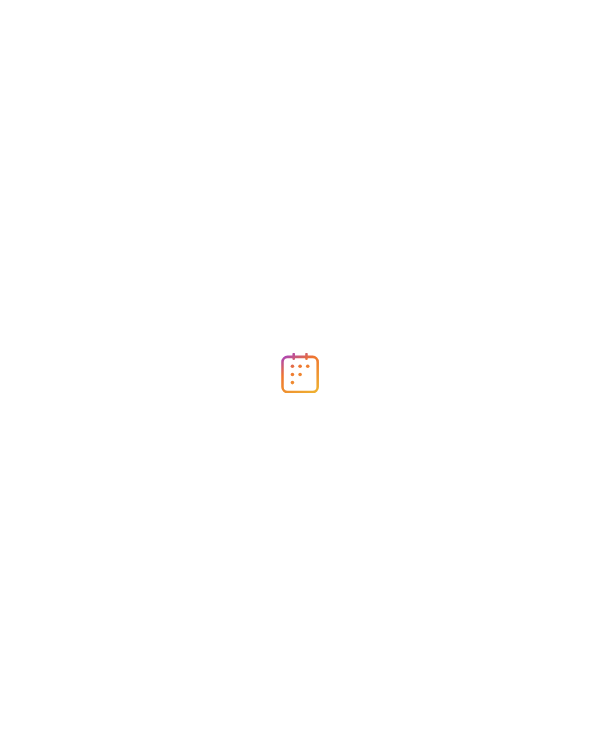 scroll, scrollTop: 0, scrollLeft: 0, axis: both 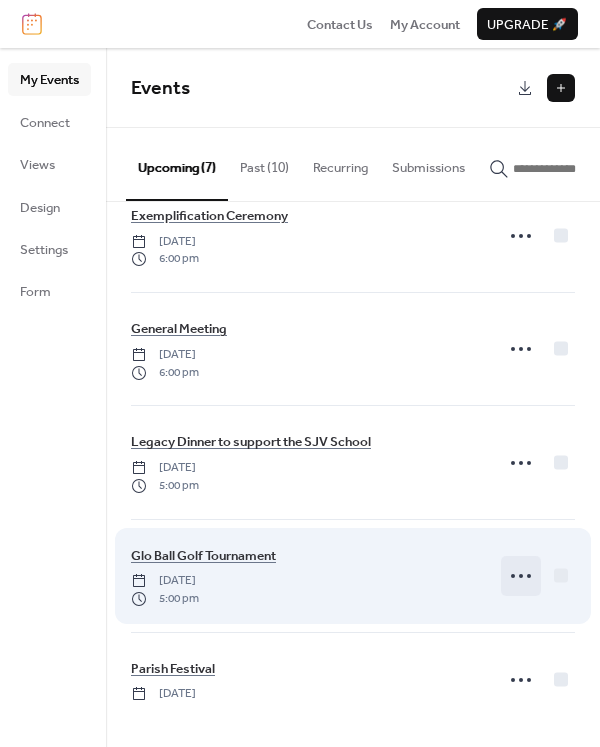 click 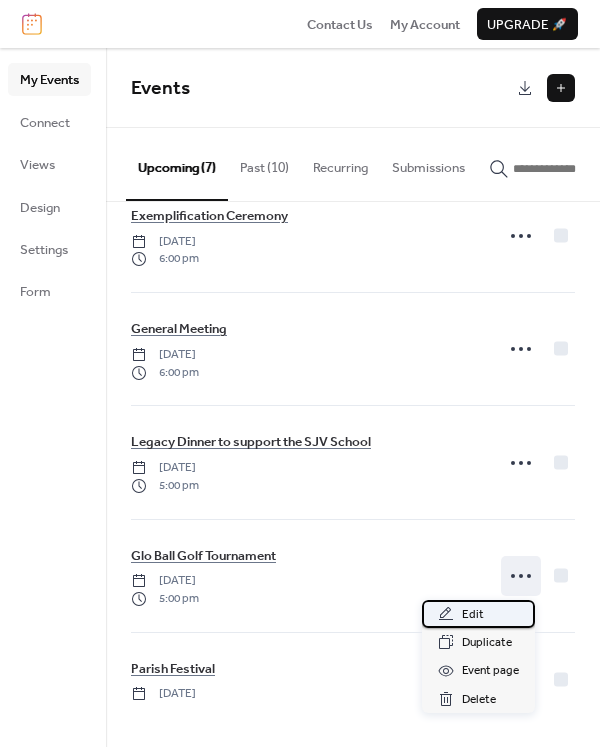 click on "Edit" at bounding box center [473, 615] 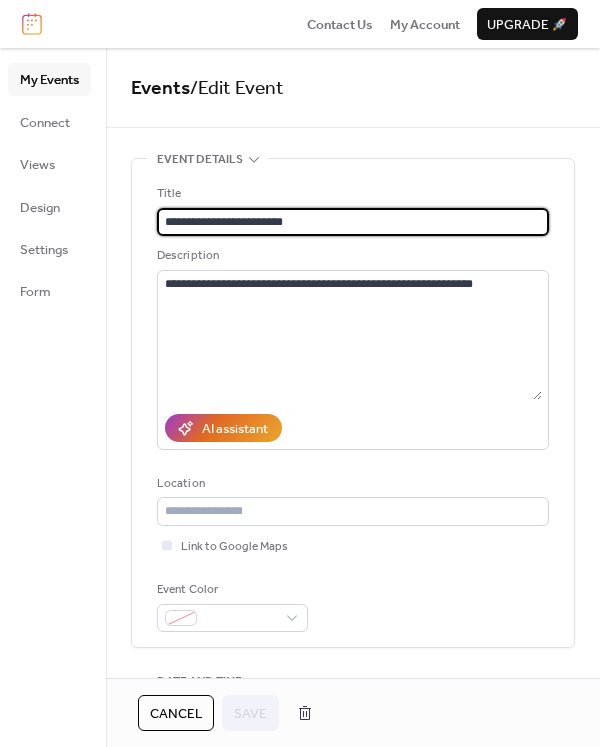 drag, startPoint x: 203, startPoint y: 220, endPoint x: 140, endPoint y: 221, distance: 63.007935 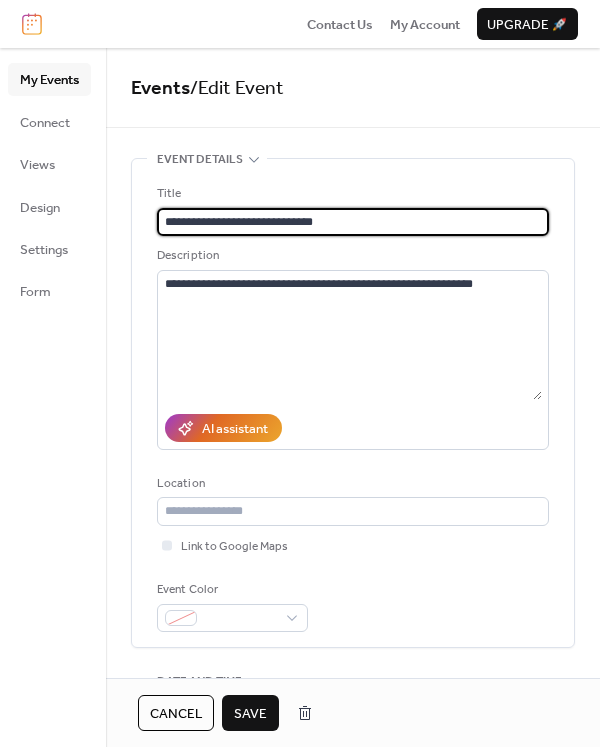 click on "**********" at bounding box center (353, 222) 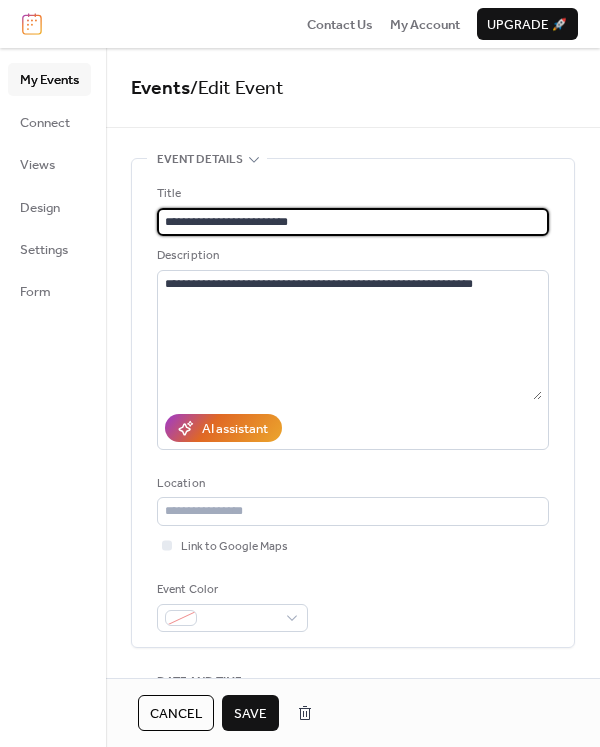 type on "**********" 